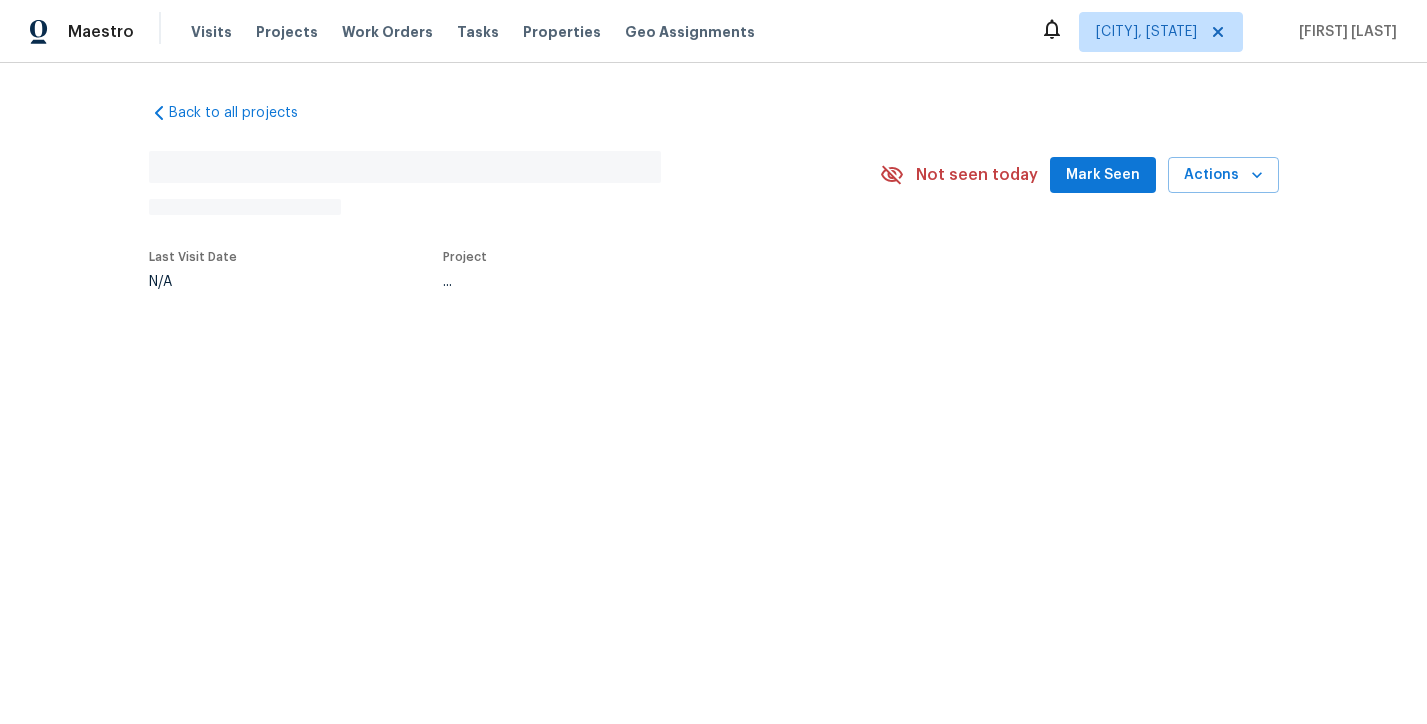 scroll, scrollTop: 0, scrollLeft: 0, axis: both 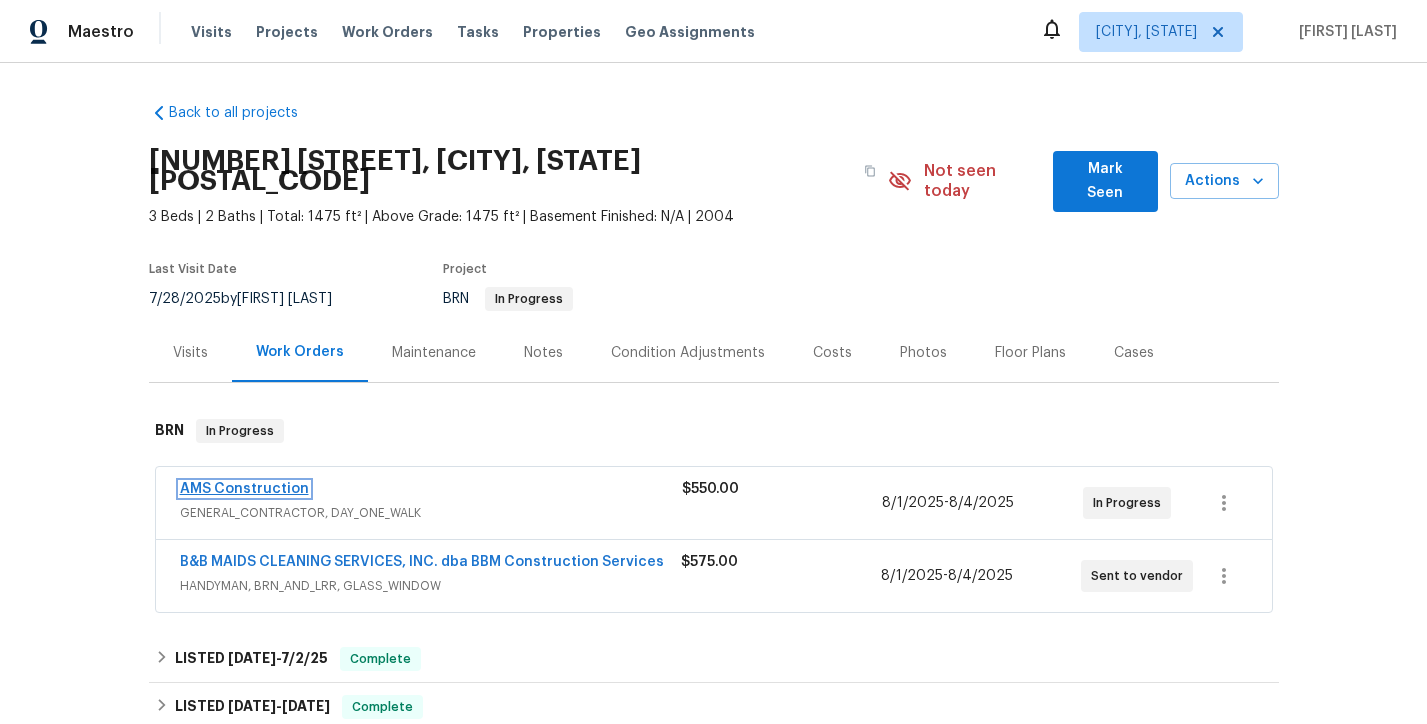 click on "AMS Construction" at bounding box center [244, 489] 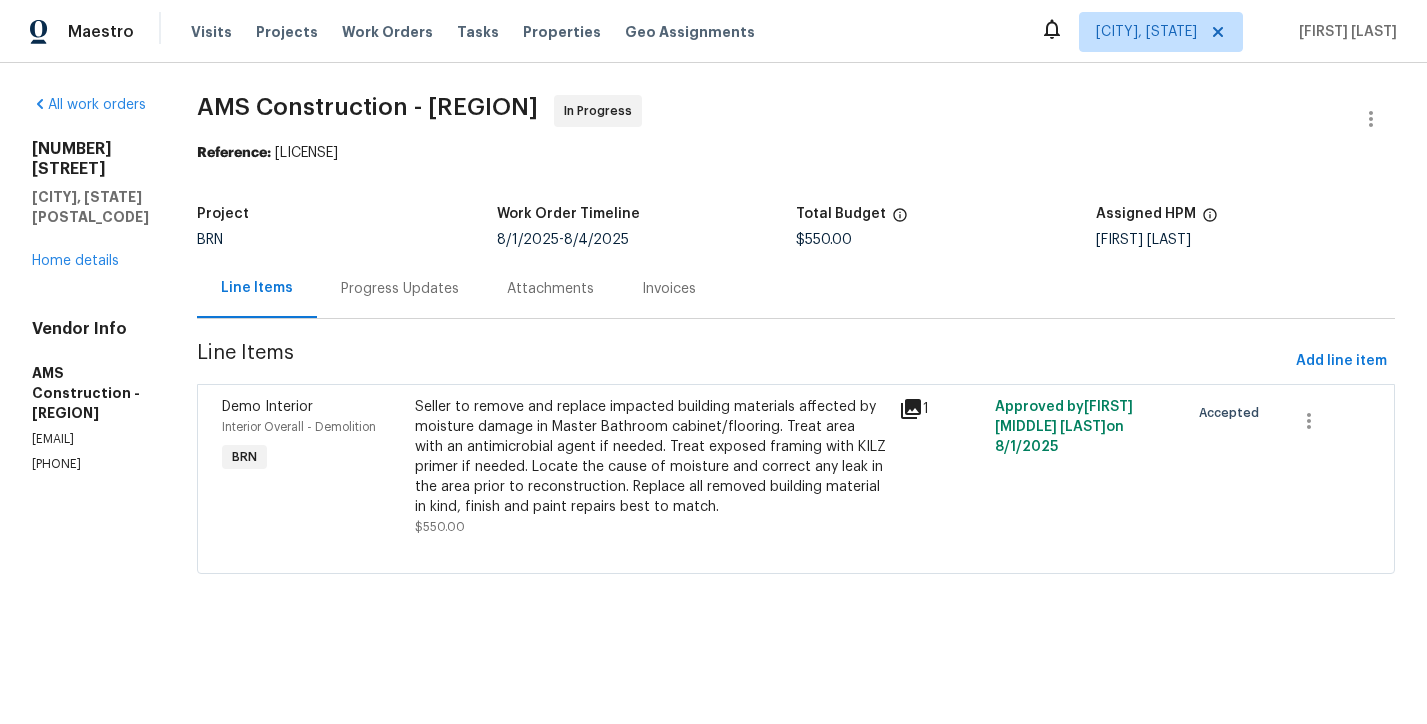 click on "Progress Updates" at bounding box center [400, 288] 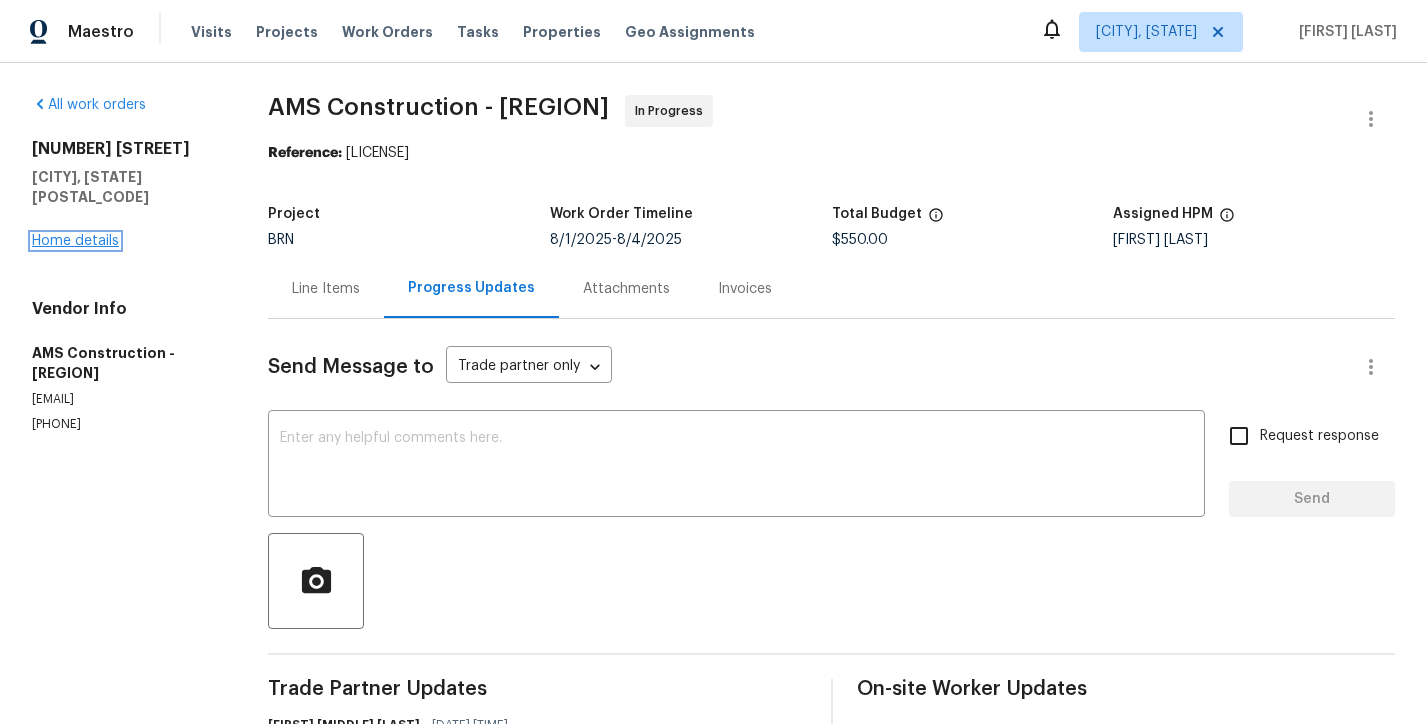 click on "Home details" at bounding box center (75, 241) 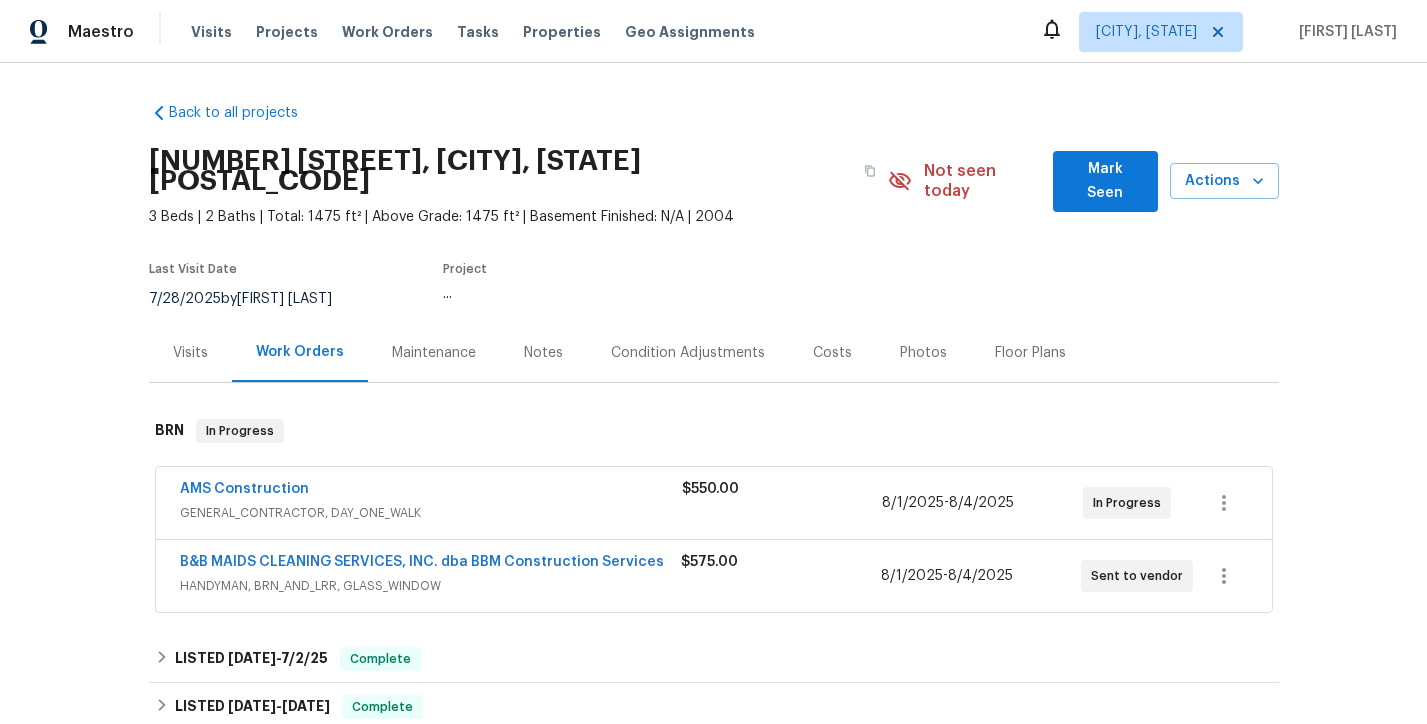 scroll, scrollTop: 235, scrollLeft: 0, axis: vertical 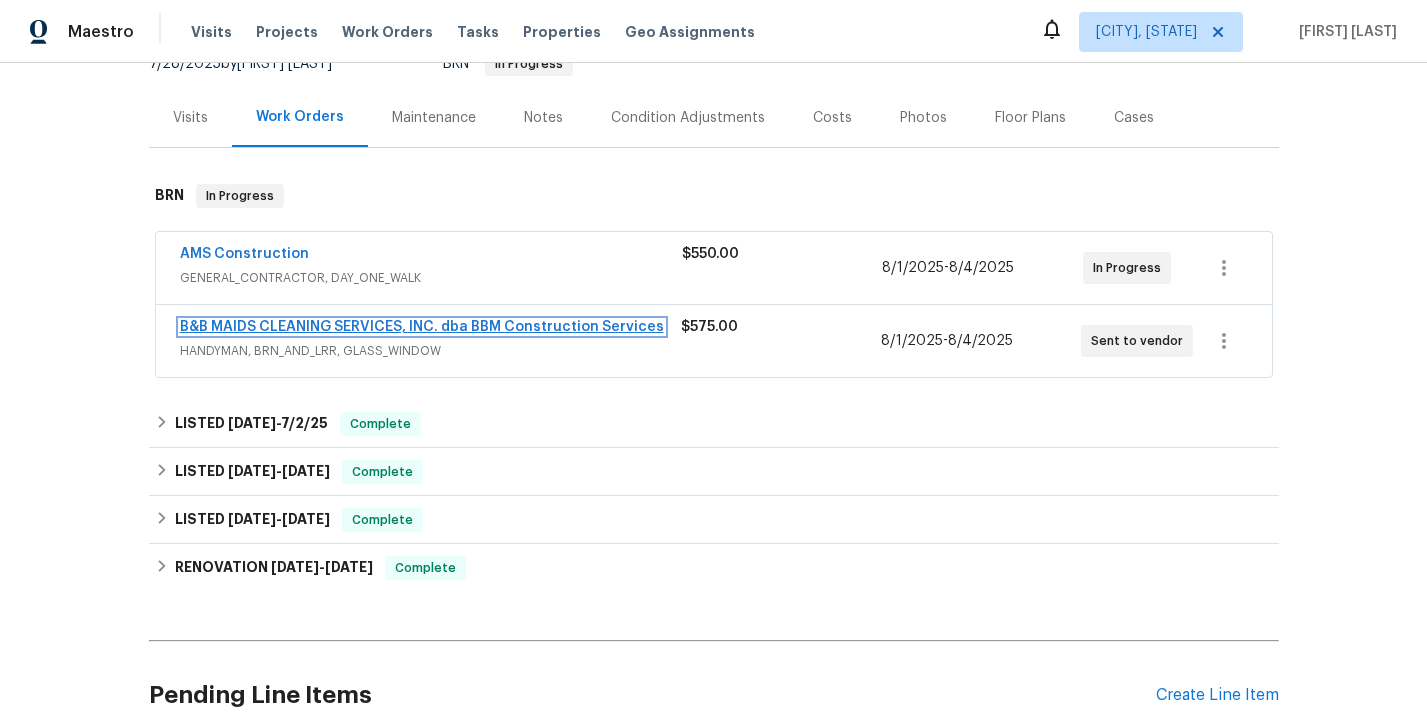 click on "B&B MAIDS CLEANING SERVICES, INC. dba BBM Construction Services" at bounding box center [422, 327] 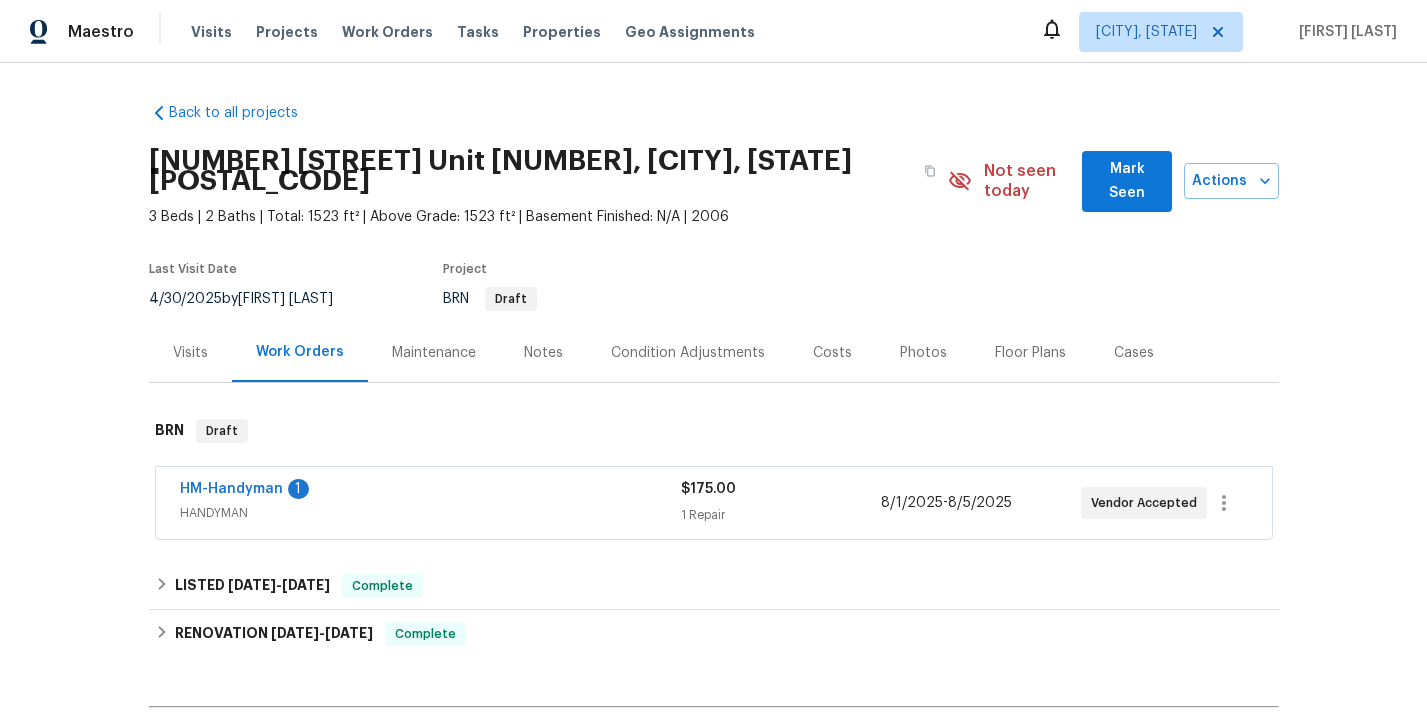 scroll, scrollTop: 0, scrollLeft: 0, axis: both 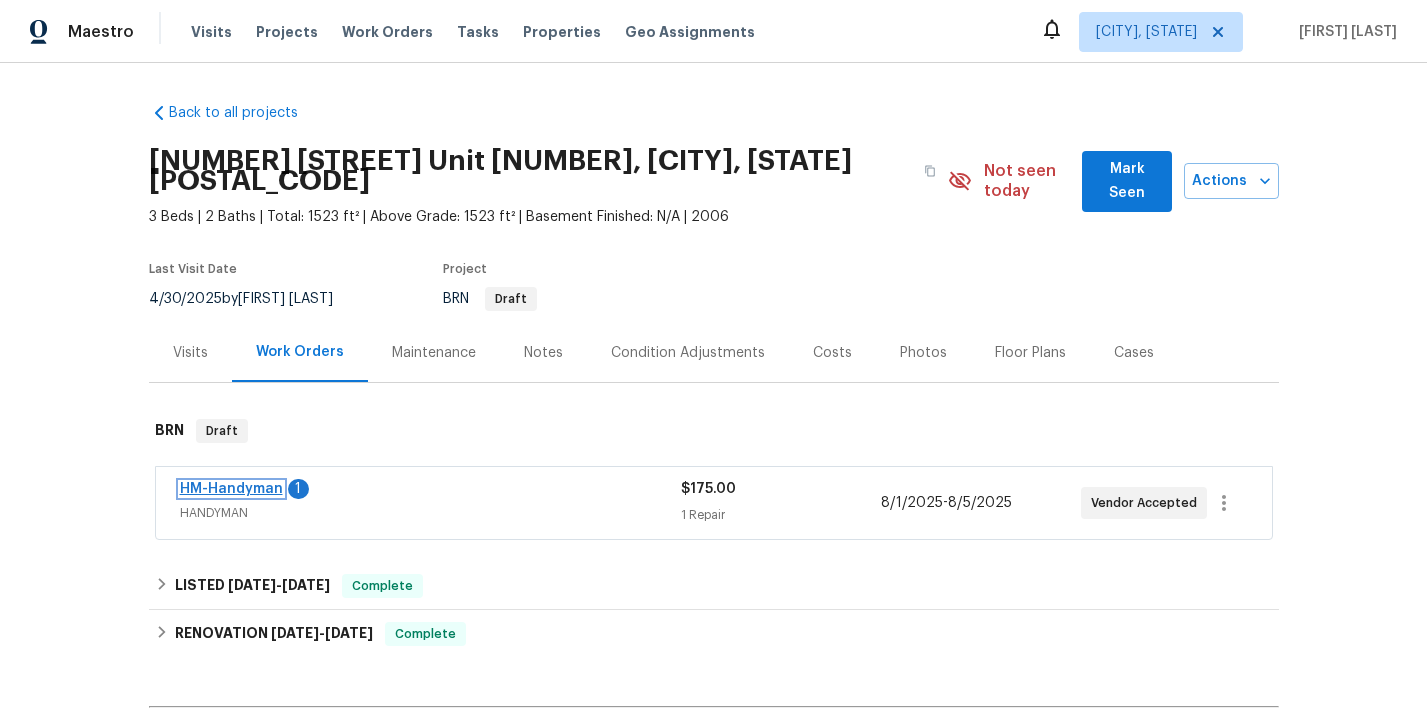 click on "HM-Handyman" at bounding box center (231, 489) 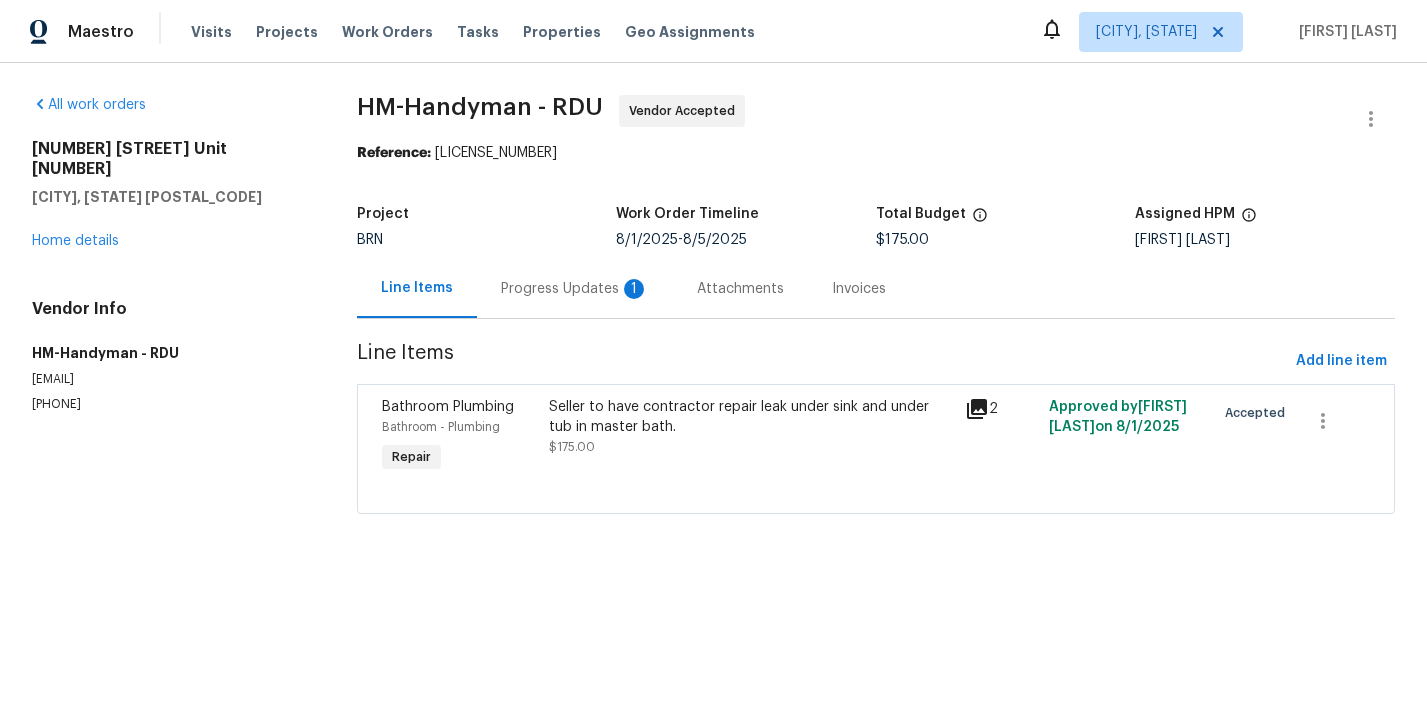 click on "Progress Updates 1" at bounding box center [575, 289] 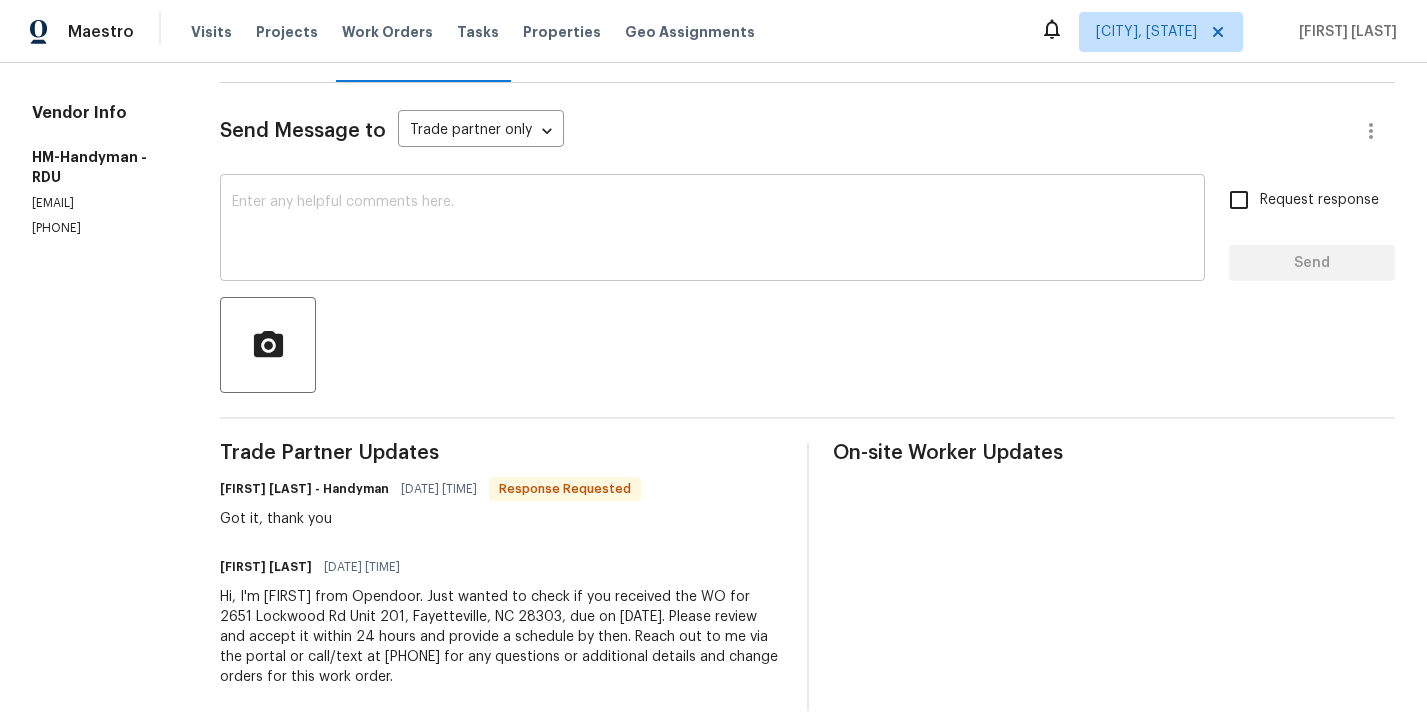 scroll, scrollTop: 255, scrollLeft: 0, axis: vertical 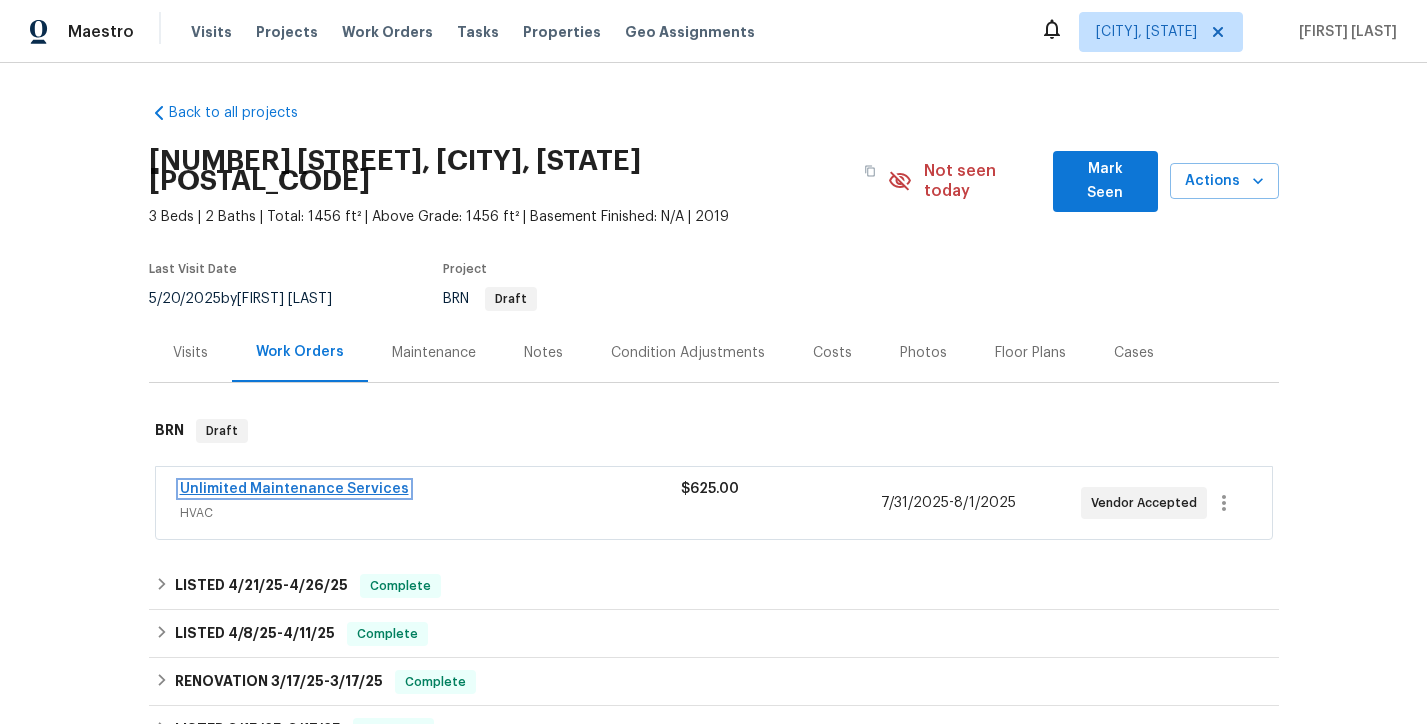click on "Unlimited Maintenance Services" at bounding box center (294, 489) 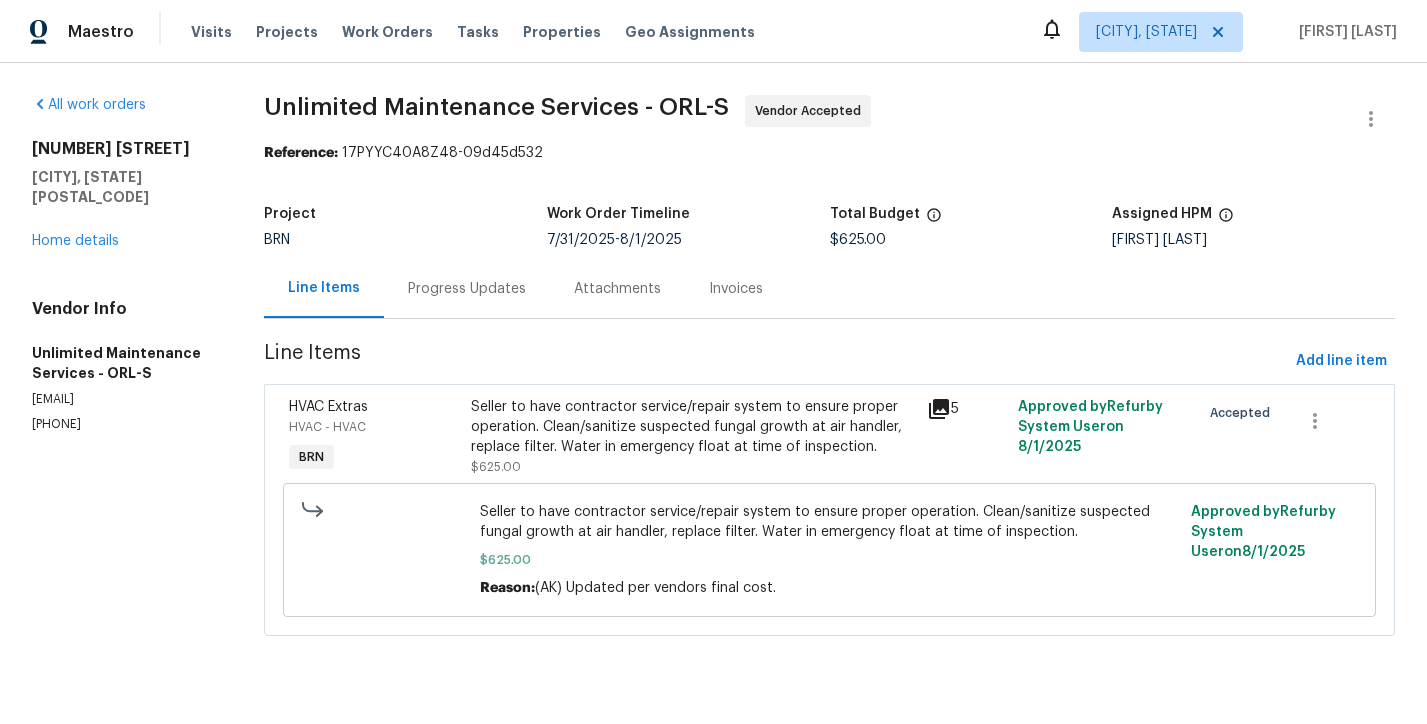click on "Progress Updates" at bounding box center (467, 289) 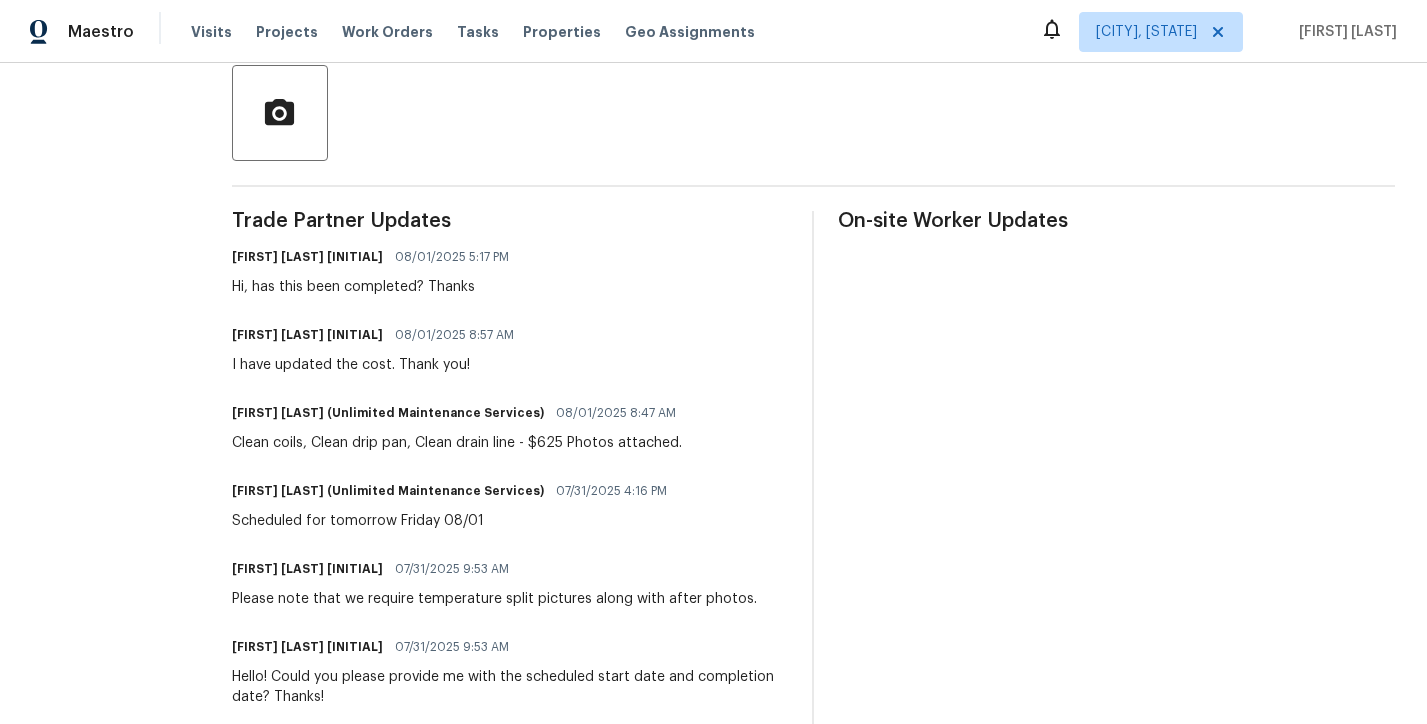 scroll, scrollTop: 0, scrollLeft: 0, axis: both 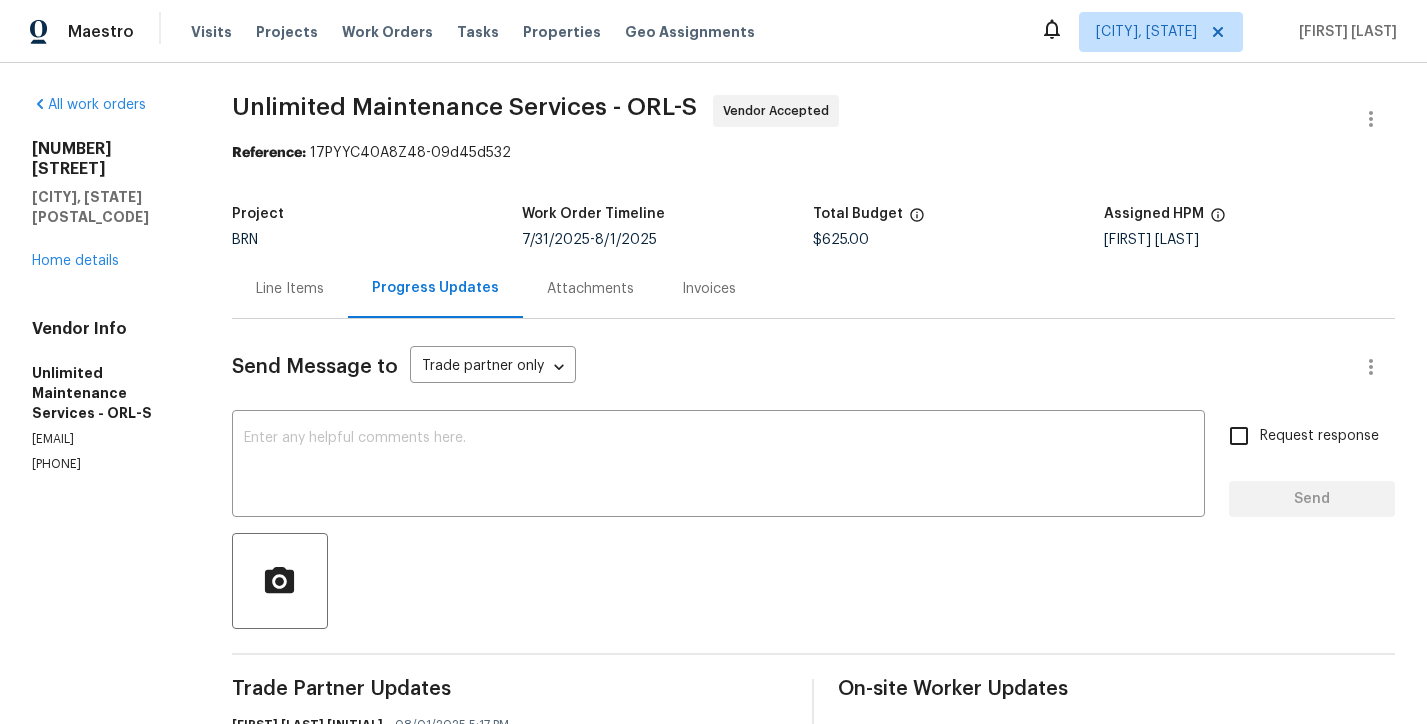 click on "Line Items" at bounding box center (290, 289) 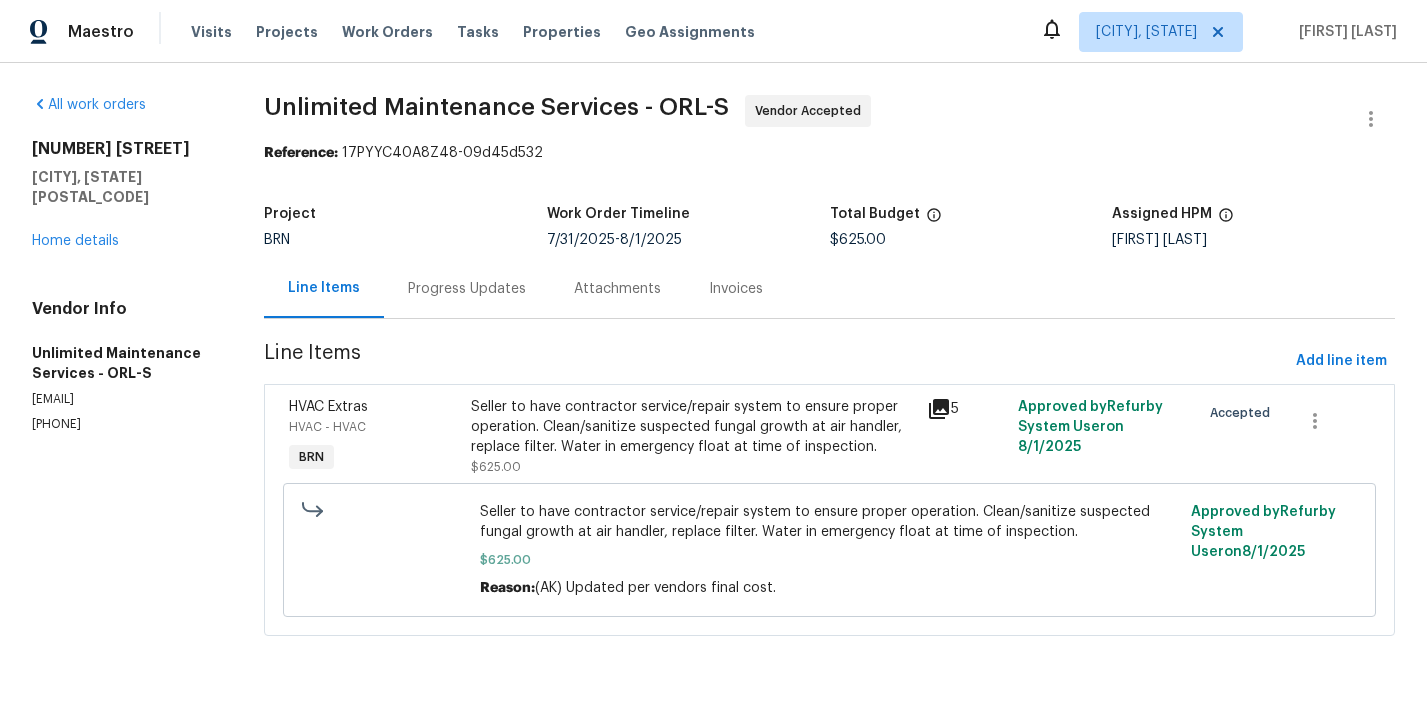 click on "HVAC Extras HVAC - HVAC BRN" at bounding box center (374, 437) 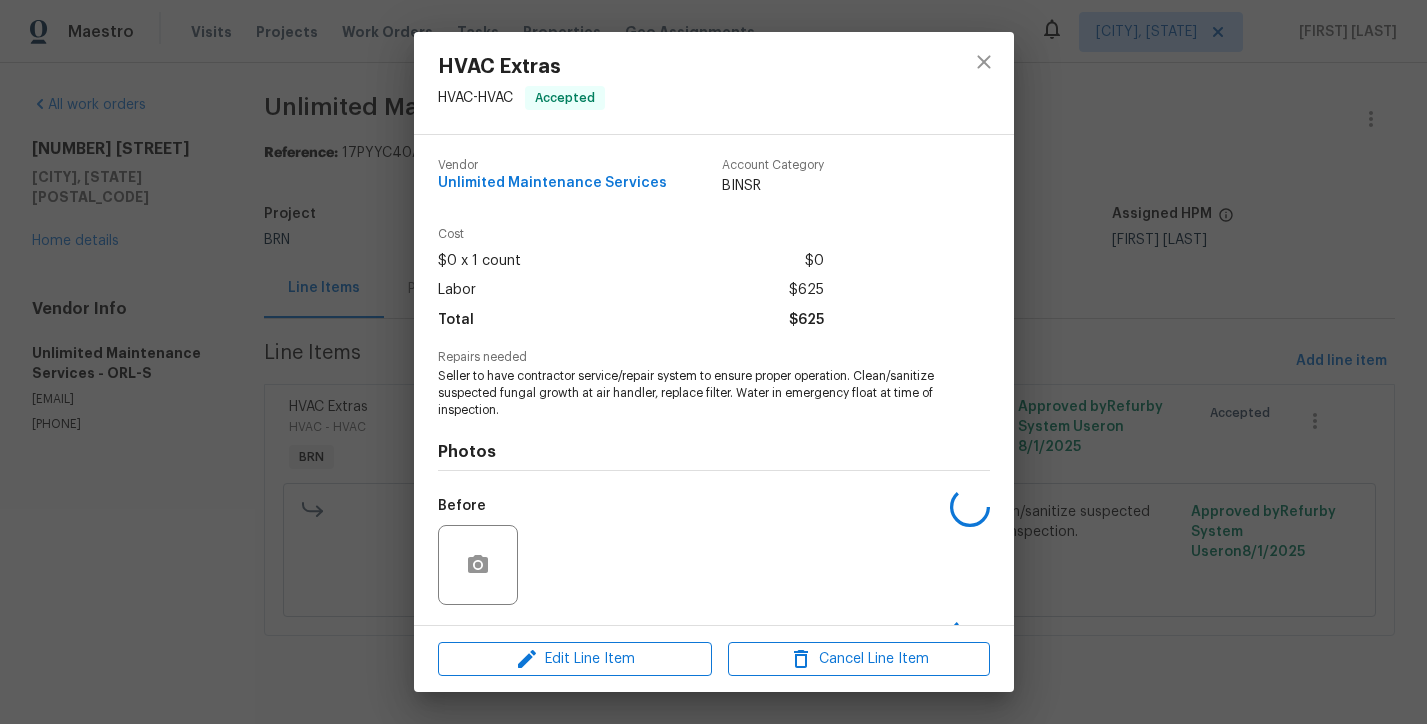 scroll, scrollTop: 130, scrollLeft: 0, axis: vertical 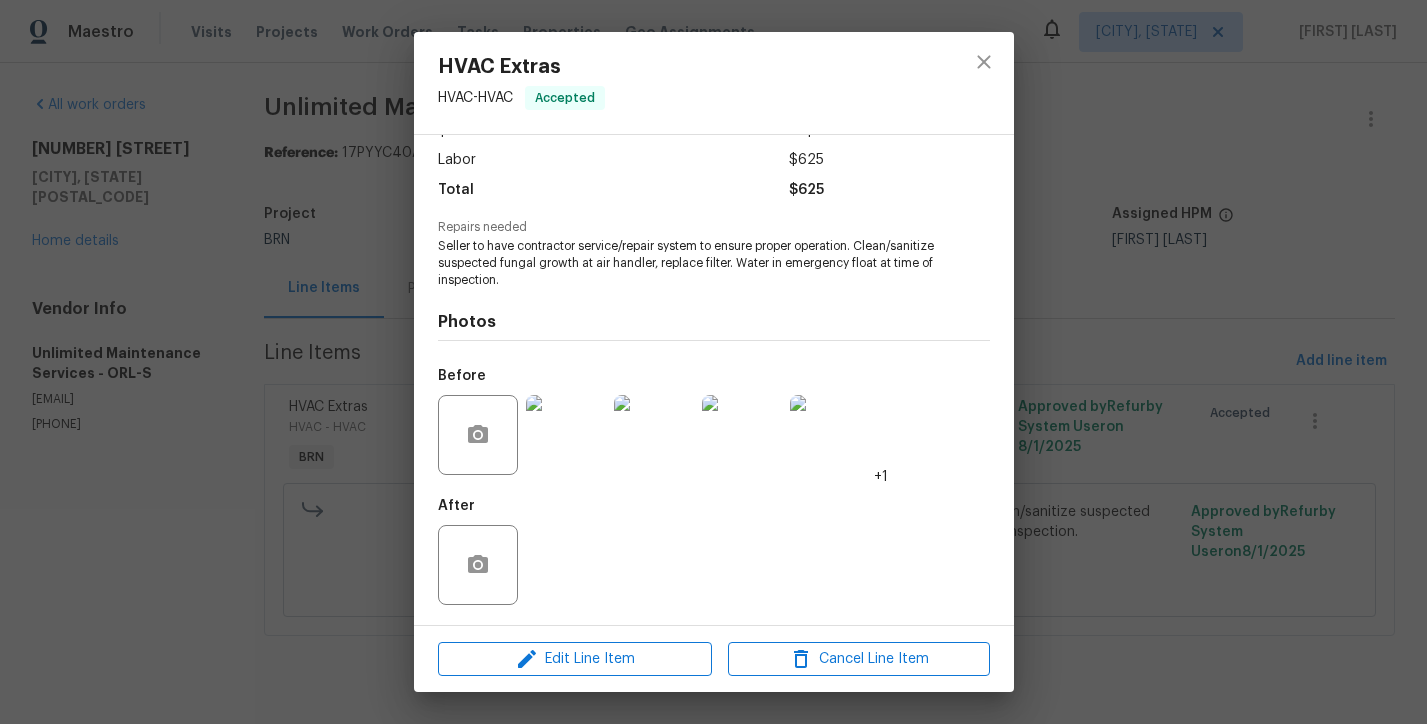 click on "Vendor Unlimited Maintenance Services Account Category BINSR Cost $0 x 1 count $0 Labor $625 Total $625 Repairs needed Seller to have contractor service/repair system to ensure proper operation. Clean/sanitize suspected fungal growth at air handler, replace filter. Water in emergency float at time of inspection. Photos Before  +1 After" at bounding box center [714, 380] 